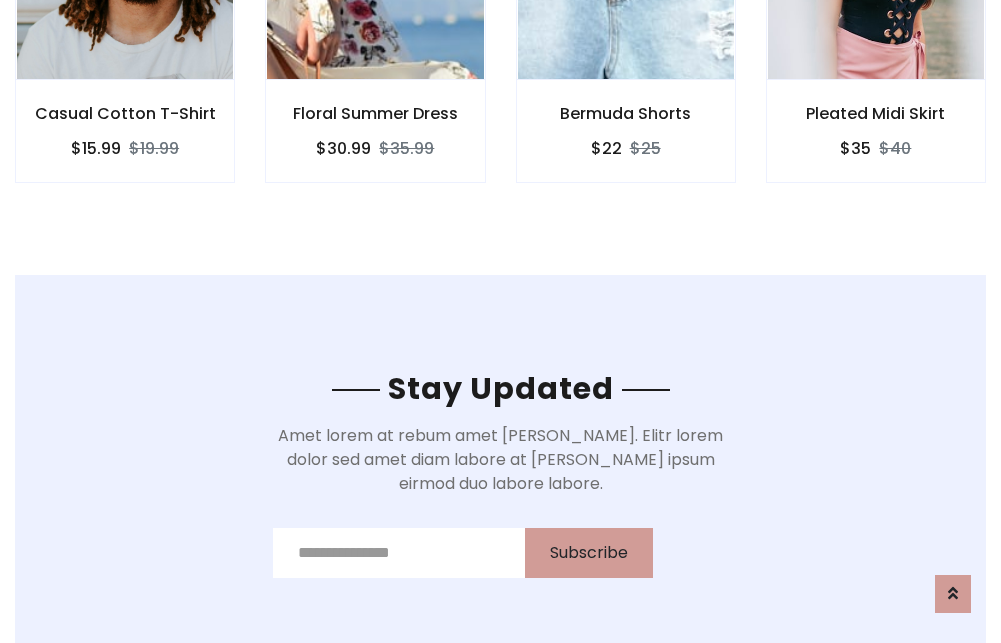 scroll, scrollTop: 3012, scrollLeft: 0, axis: vertical 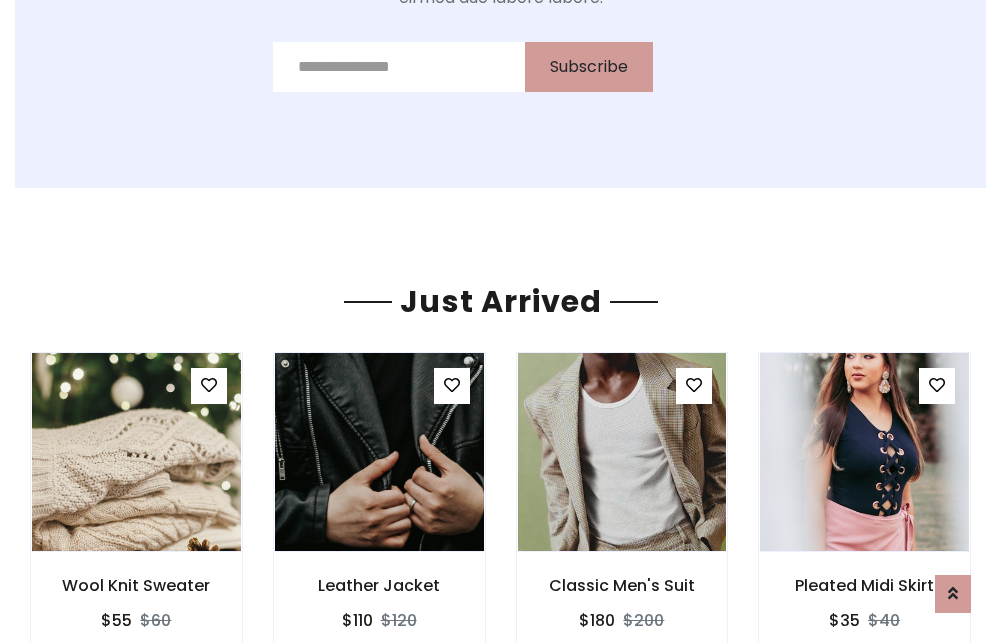 click on "Bermuda Shorts
$22
$25" at bounding box center [626, -441] 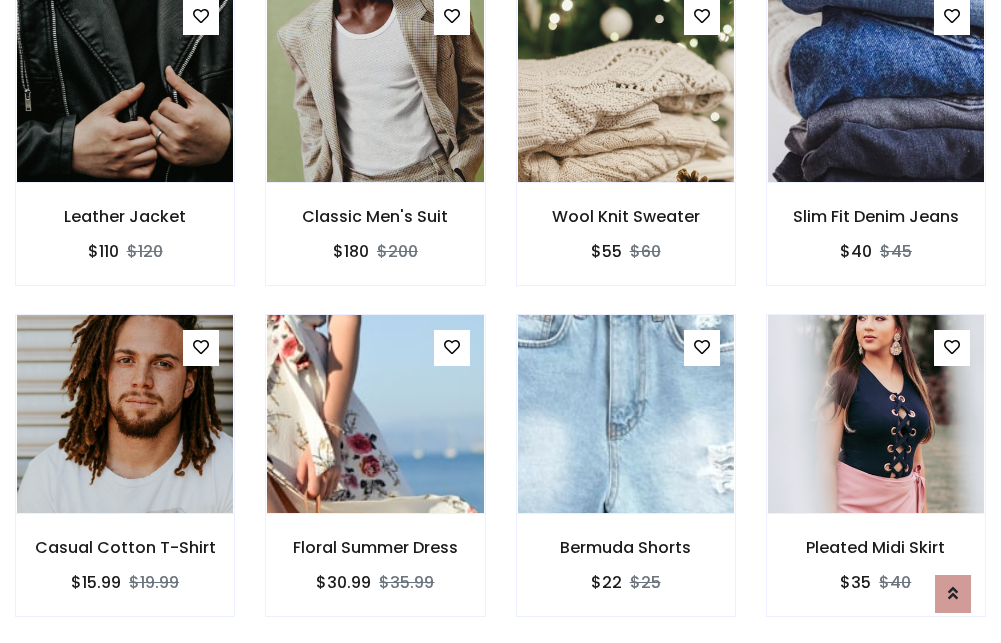 click on "Bermuda Shorts
$22
$25" at bounding box center (626, 479) 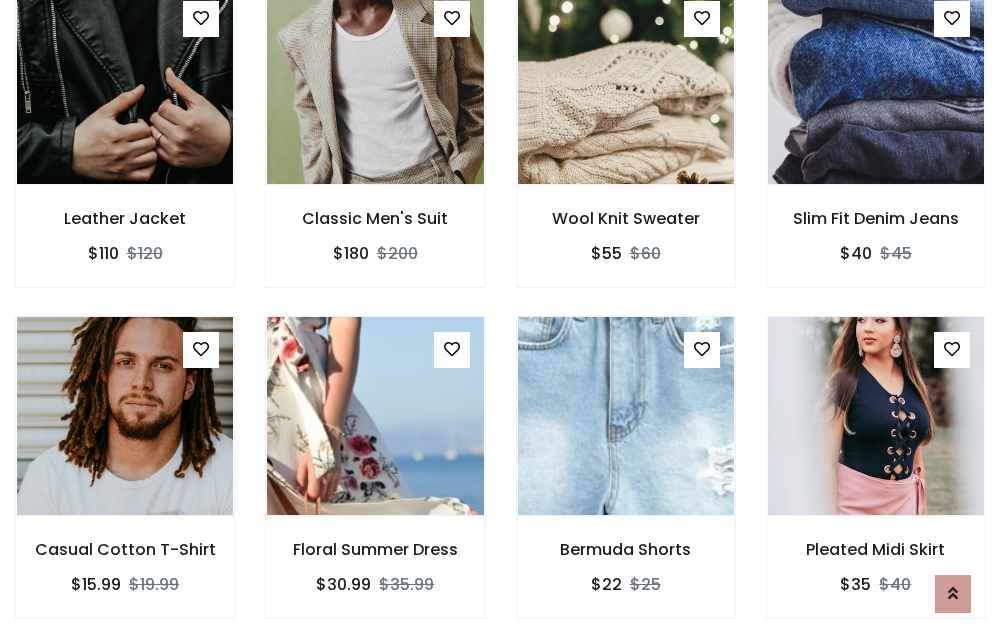 click on "Bermuda Shorts
$22
$25" at bounding box center [626, 481] 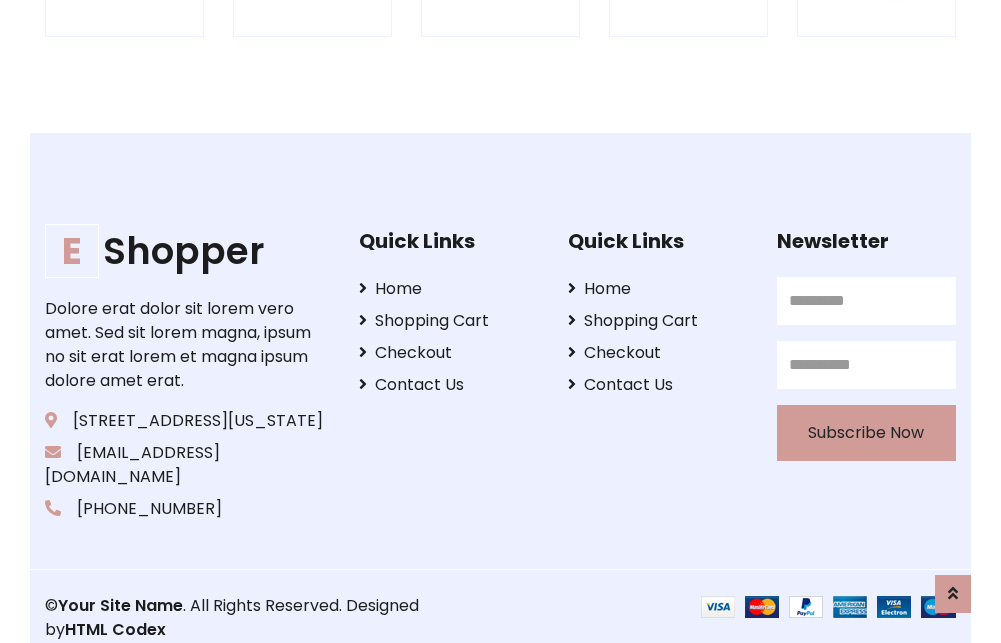 scroll, scrollTop: 3807, scrollLeft: 0, axis: vertical 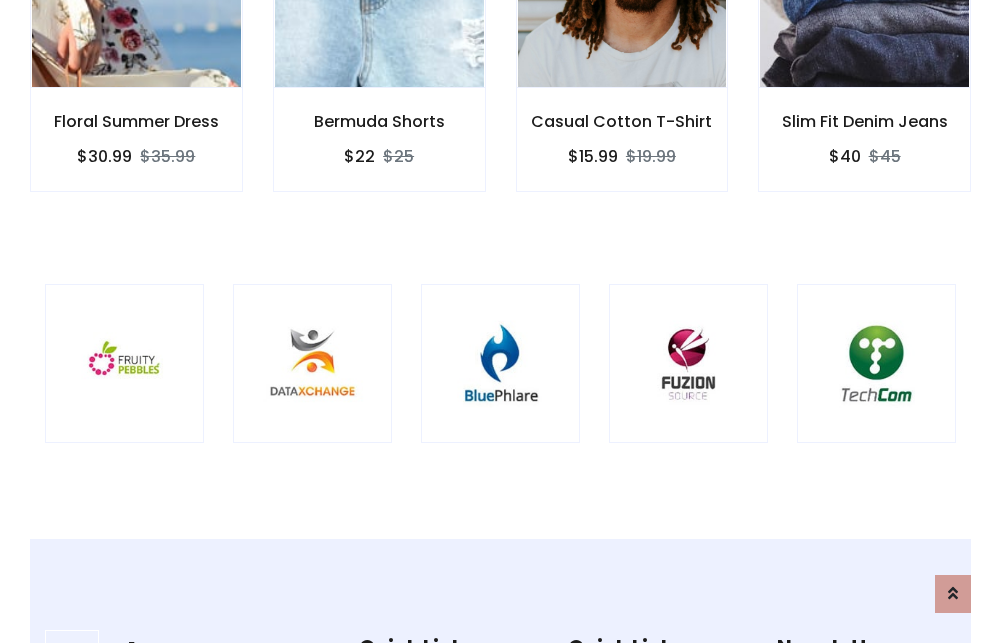 click at bounding box center (500, 363) 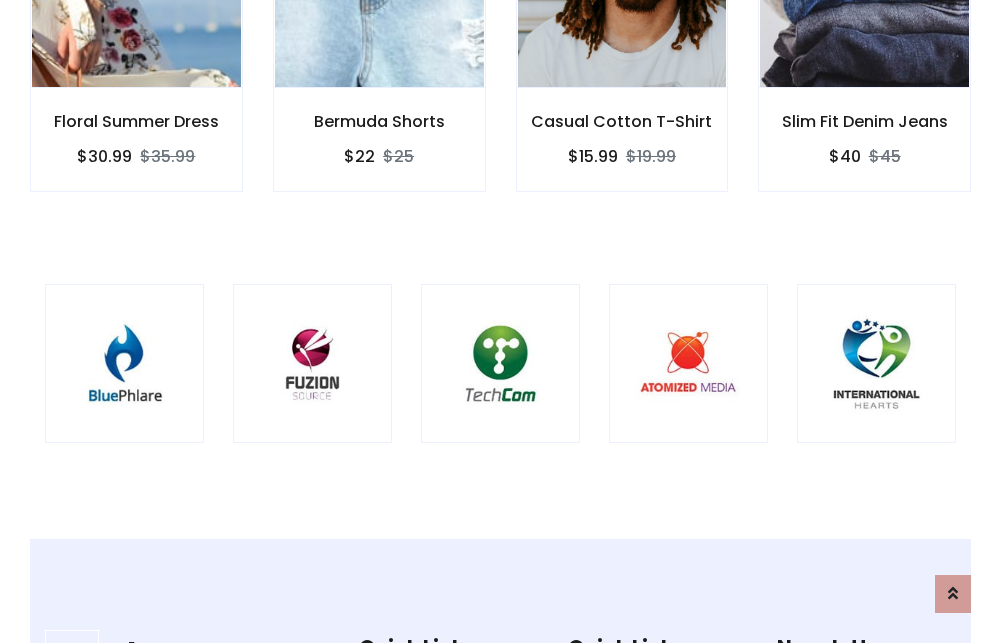 click at bounding box center (500, 363) 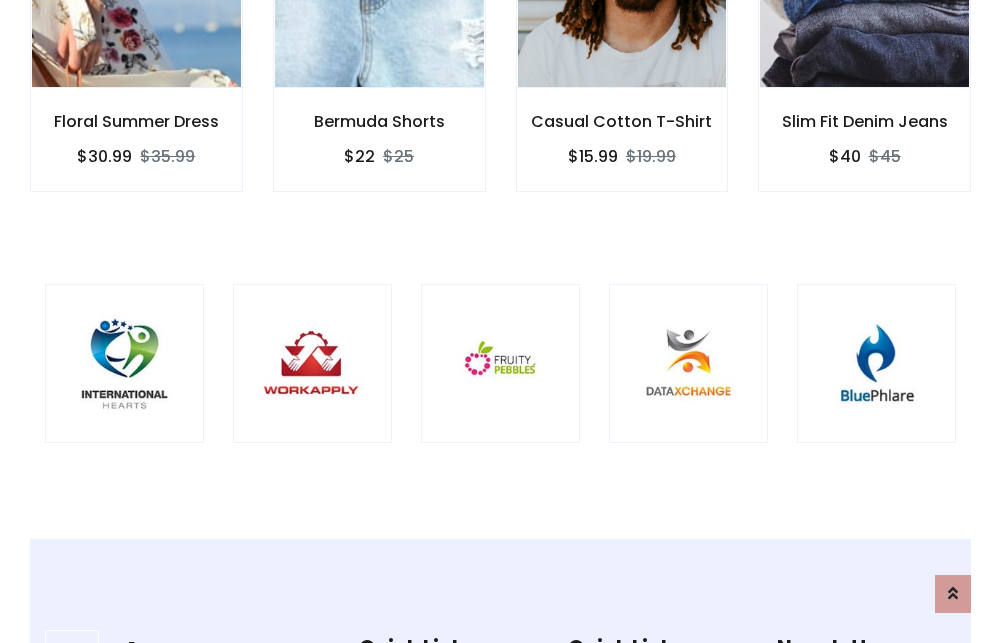 scroll, scrollTop: 0, scrollLeft: 0, axis: both 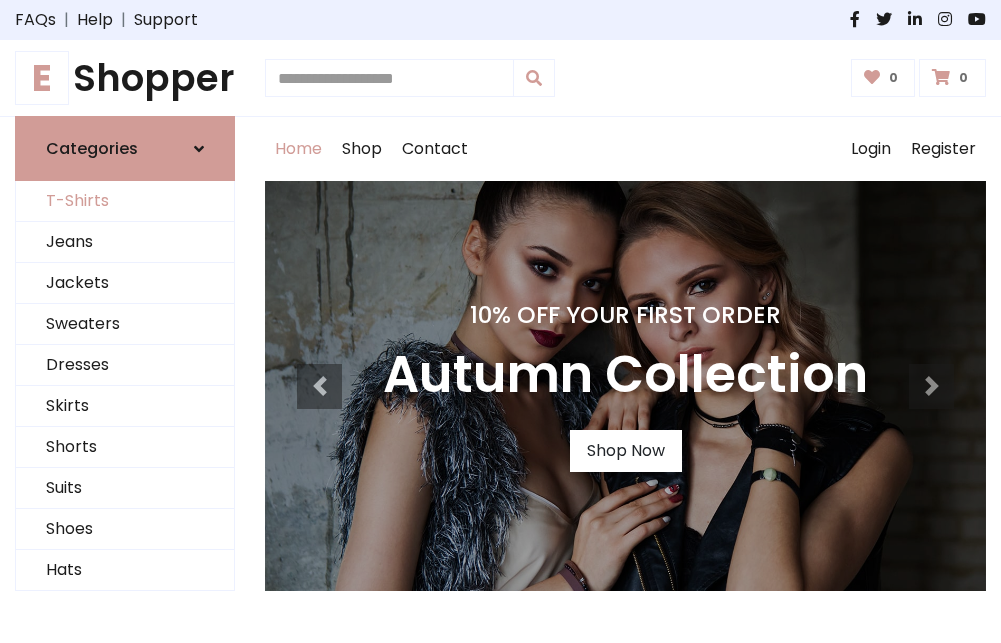 click on "T-Shirts" at bounding box center [125, 201] 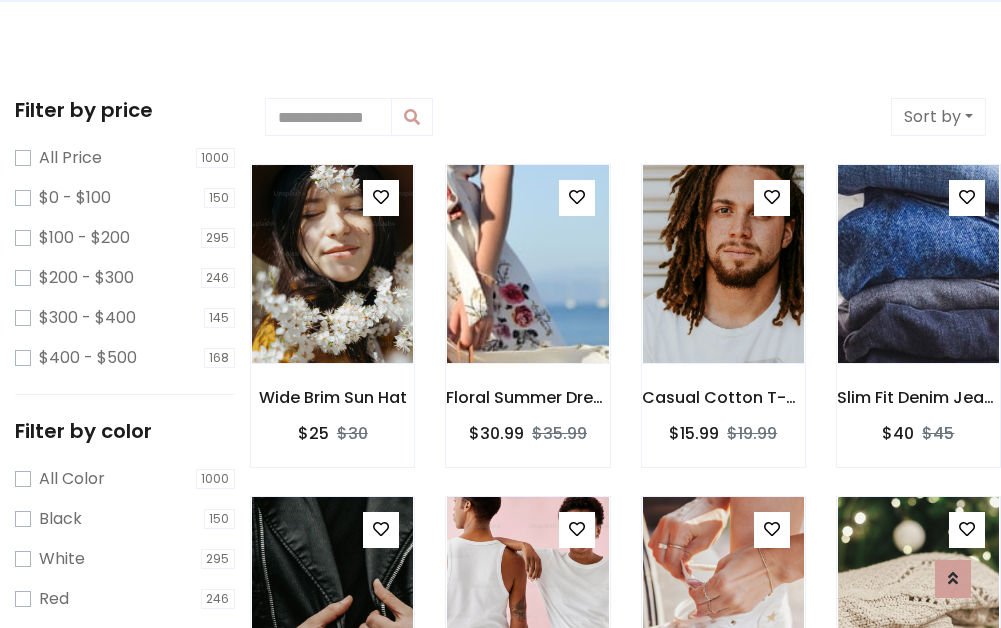 scroll, scrollTop: 0, scrollLeft: 0, axis: both 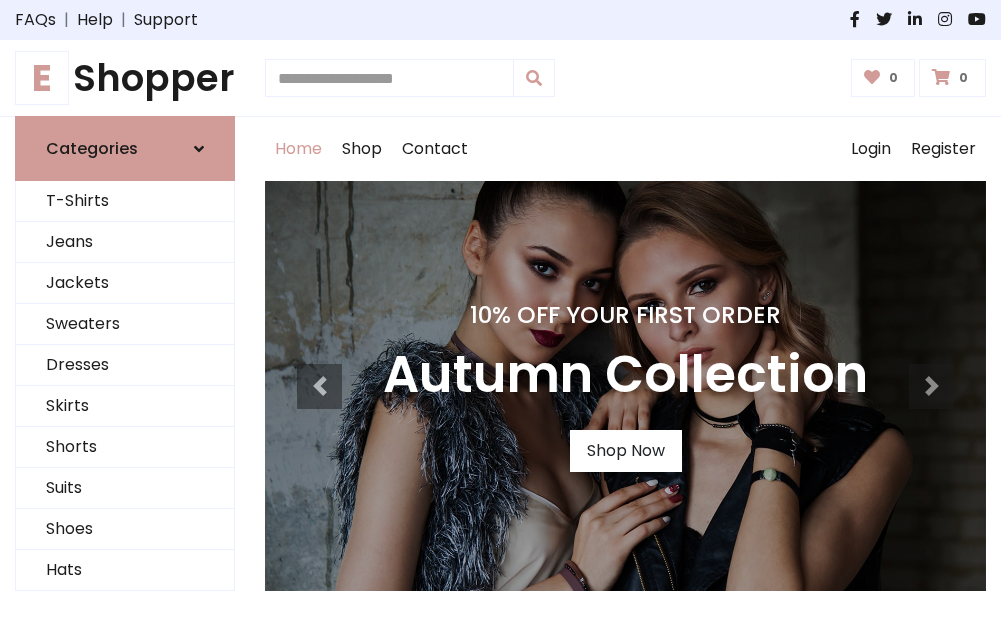 click on "E Shopper" at bounding box center (125, 78) 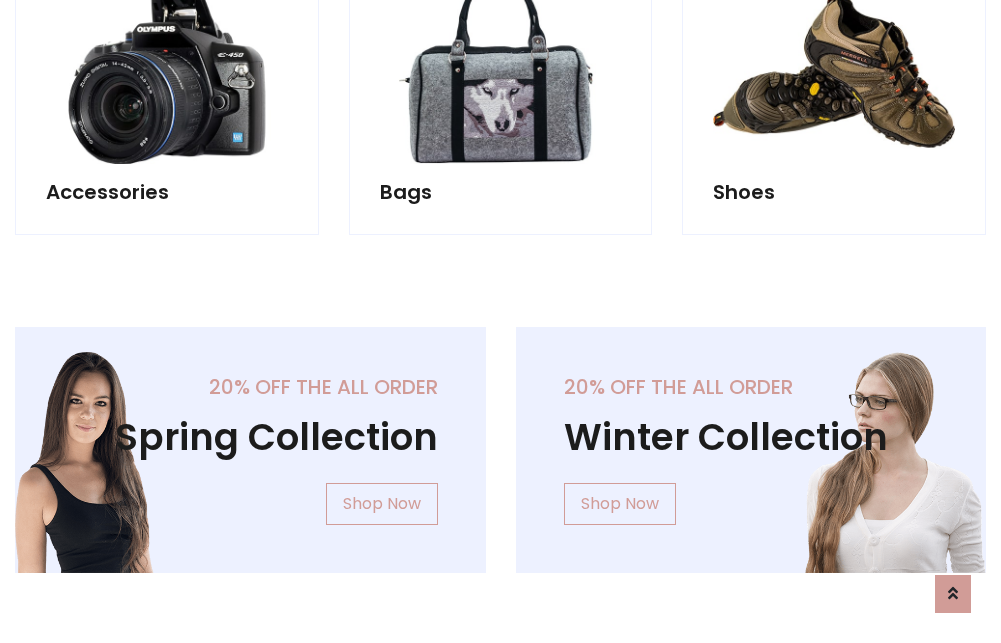 scroll, scrollTop: 1943, scrollLeft: 0, axis: vertical 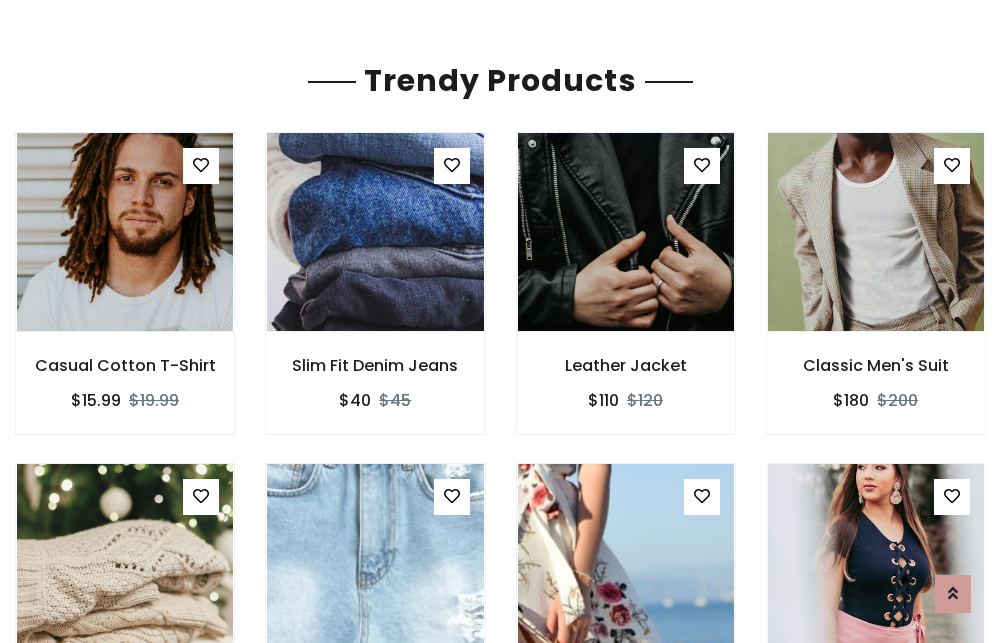 click on "Shop" at bounding box center [362, -1794] 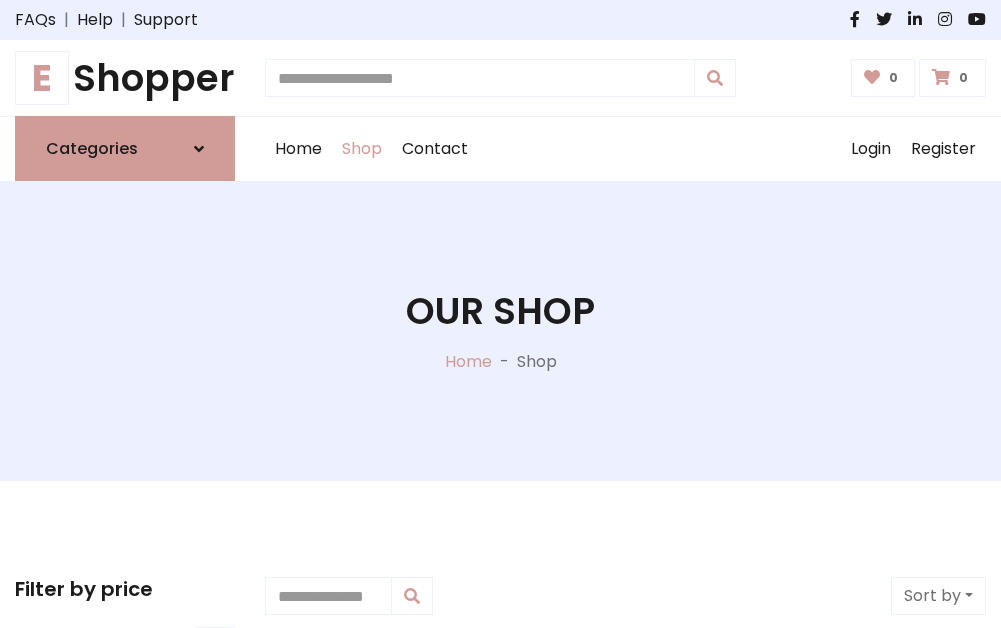 scroll, scrollTop: 0, scrollLeft: 0, axis: both 